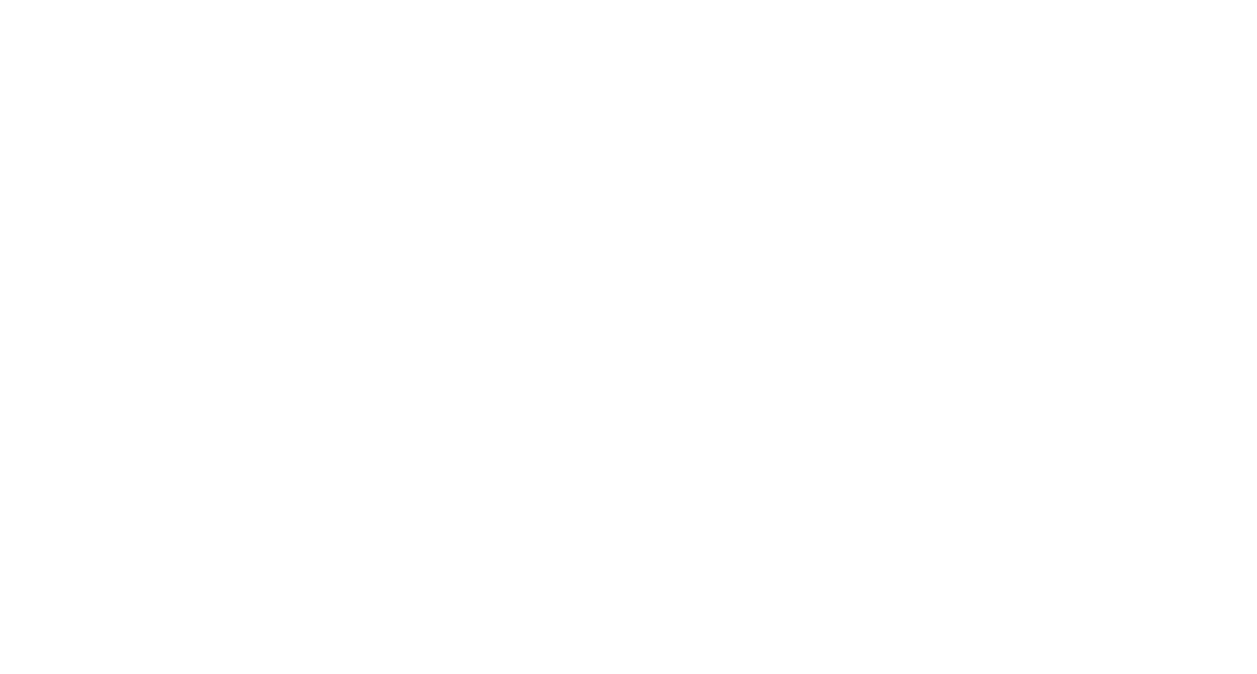 scroll, scrollTop: 0, scrollLeft: 0, axis: both 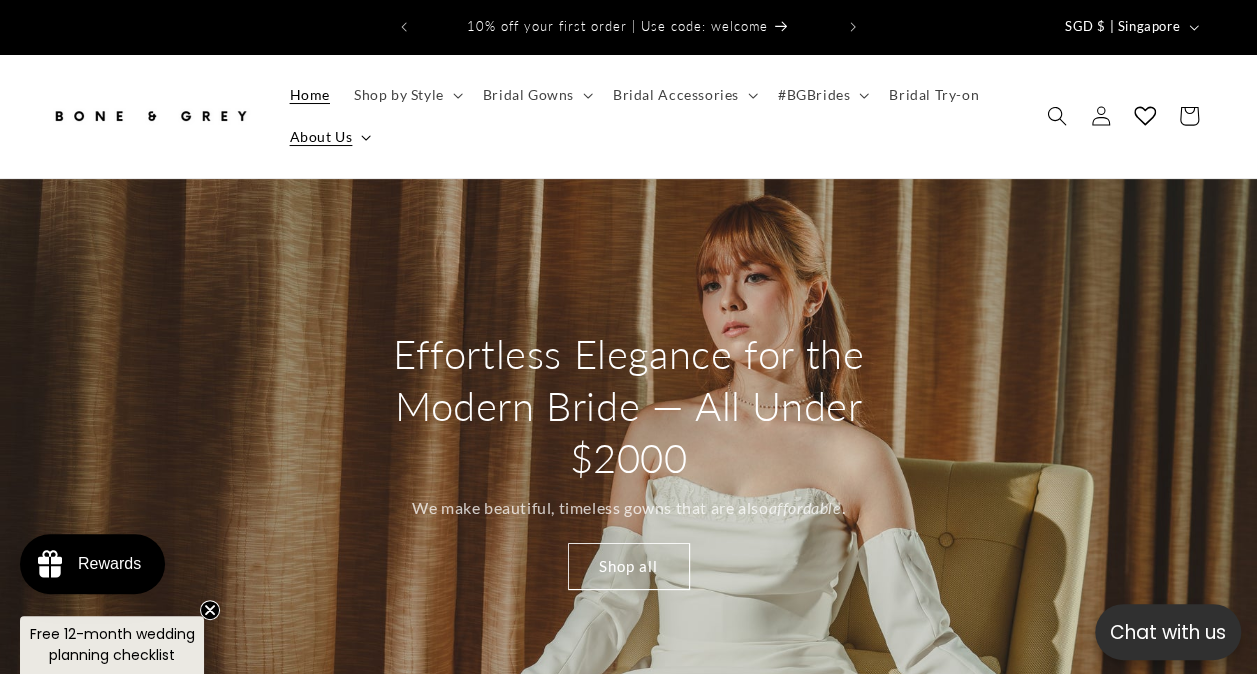 click on "About Us" at bounding box center (321, 137) 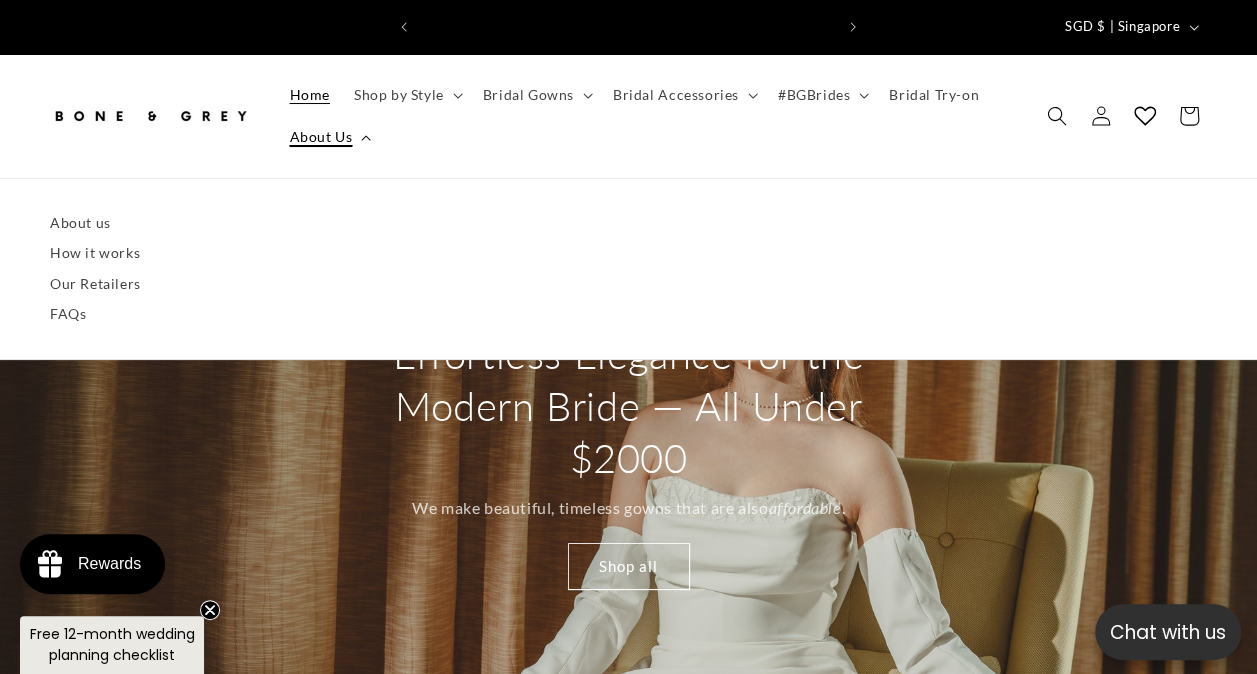 scroll, scrollTop: 0, scrollLeft: 412, axis: horizontal 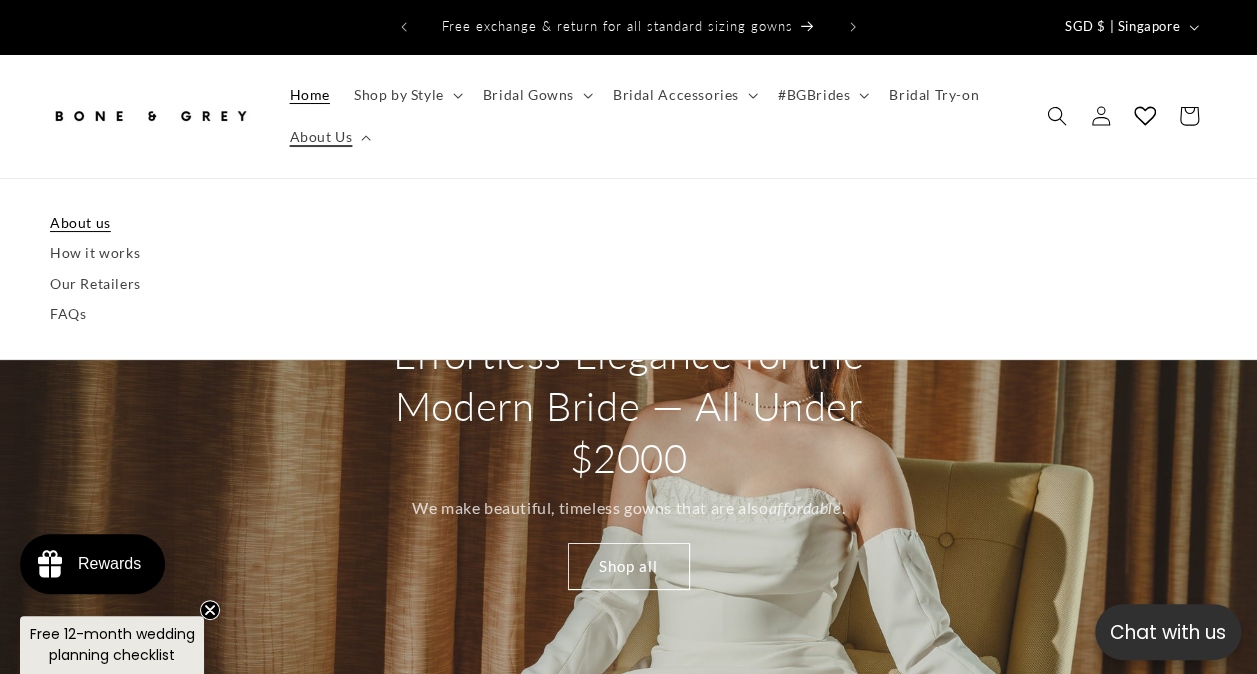 click on "About us" at bounding box center (628, 223) 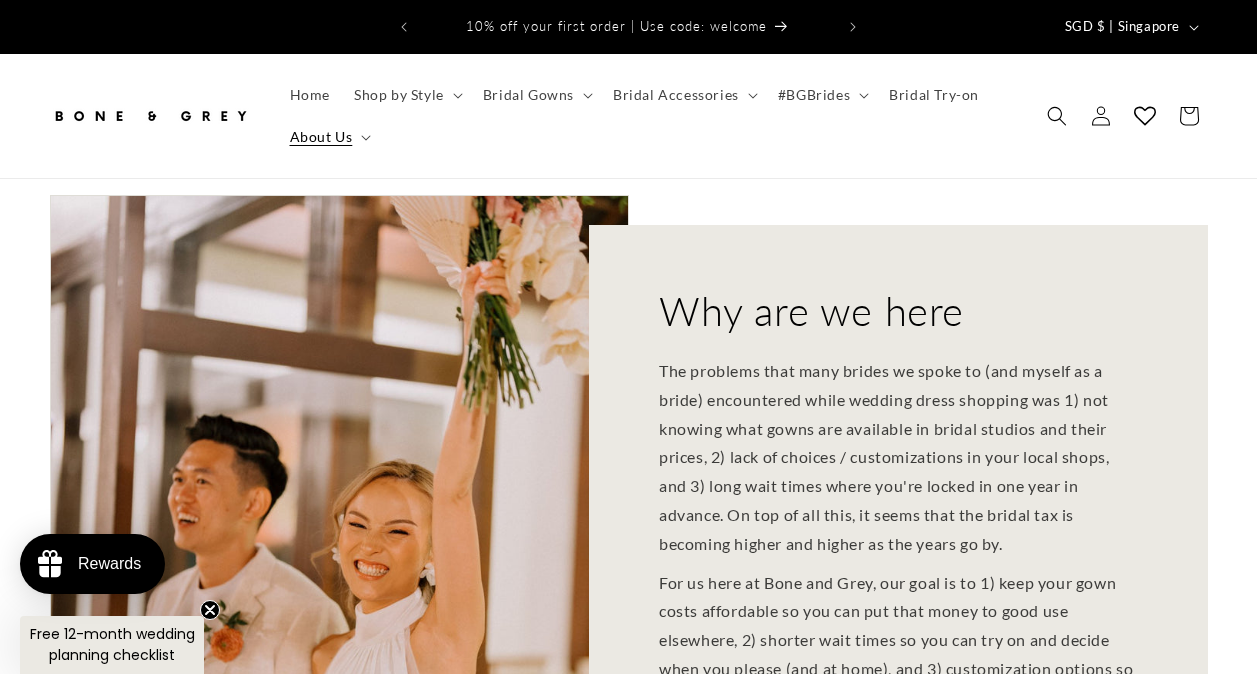 scroll, scrollTop: 0, scrollLeft: 0, axis: both 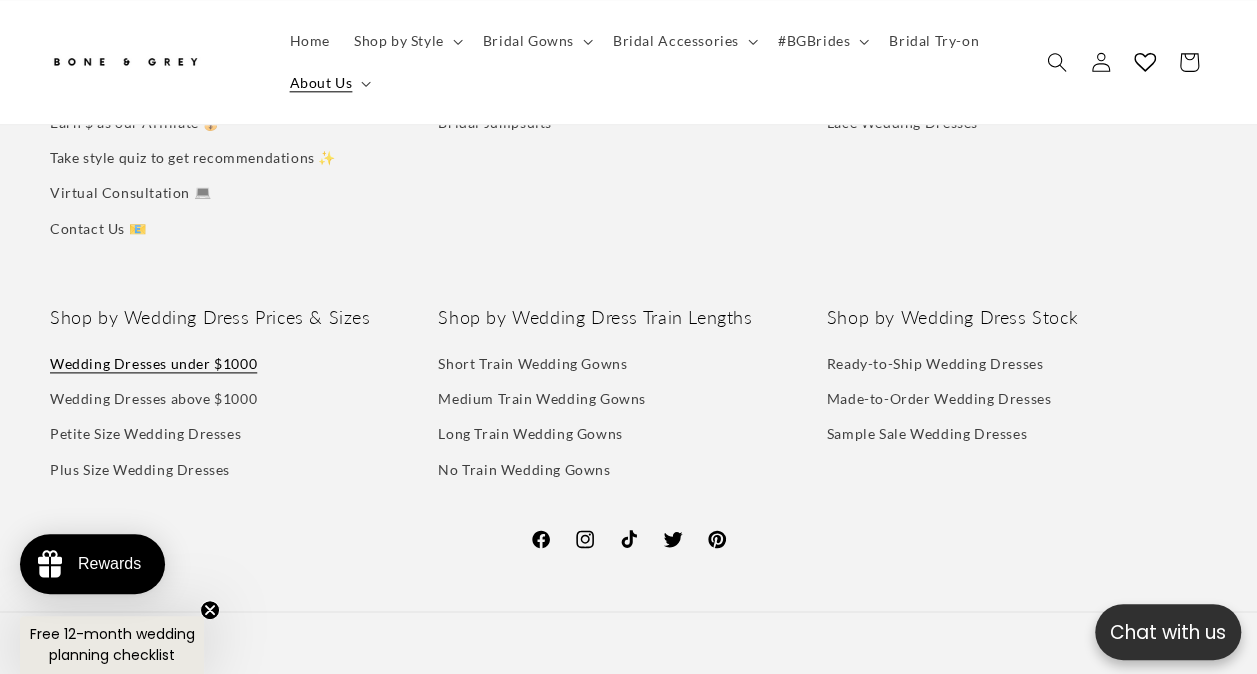 click on "Wedding Dresses under $1000" at bounding box center [153, 366] 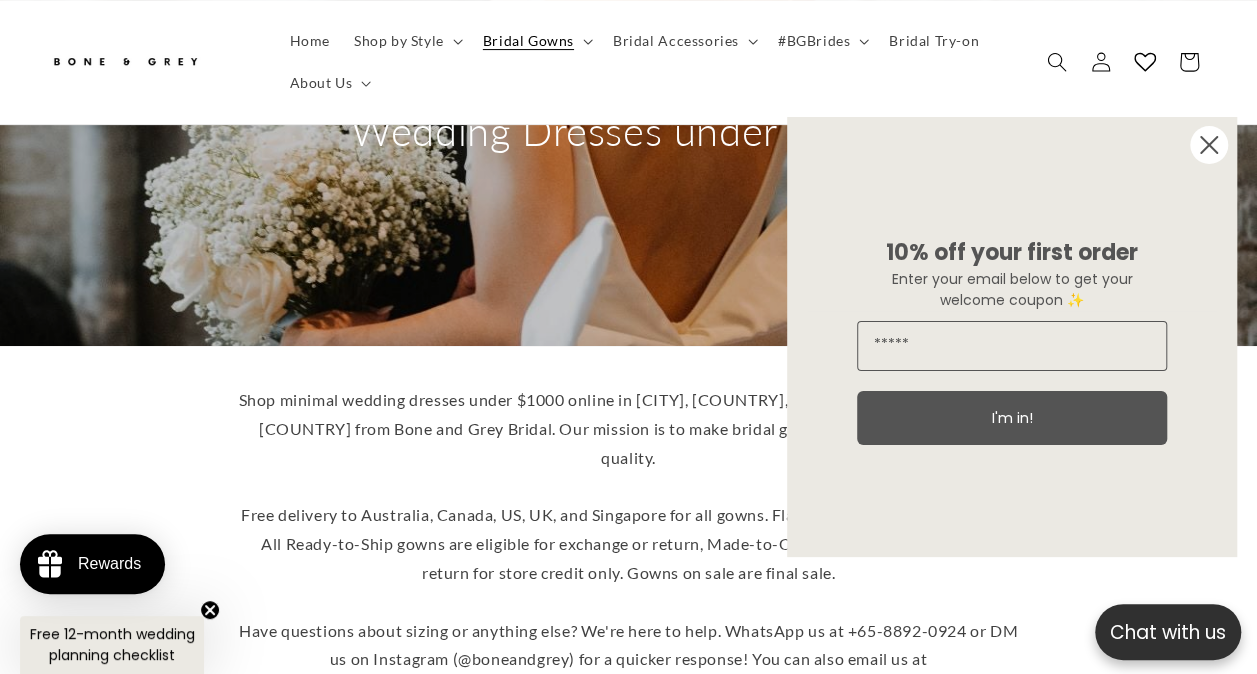 scroll, scrollTop: 300, scrollLeft: 0, axis: vertical 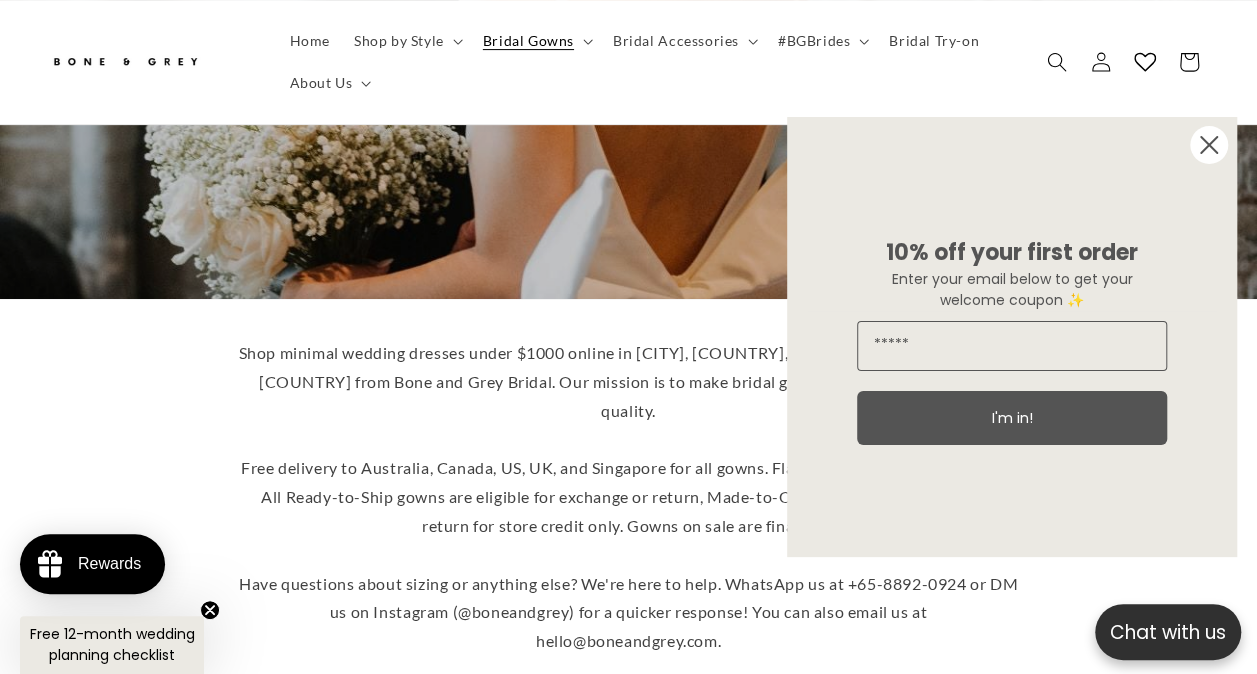 click at bounding box center [1209, 145] 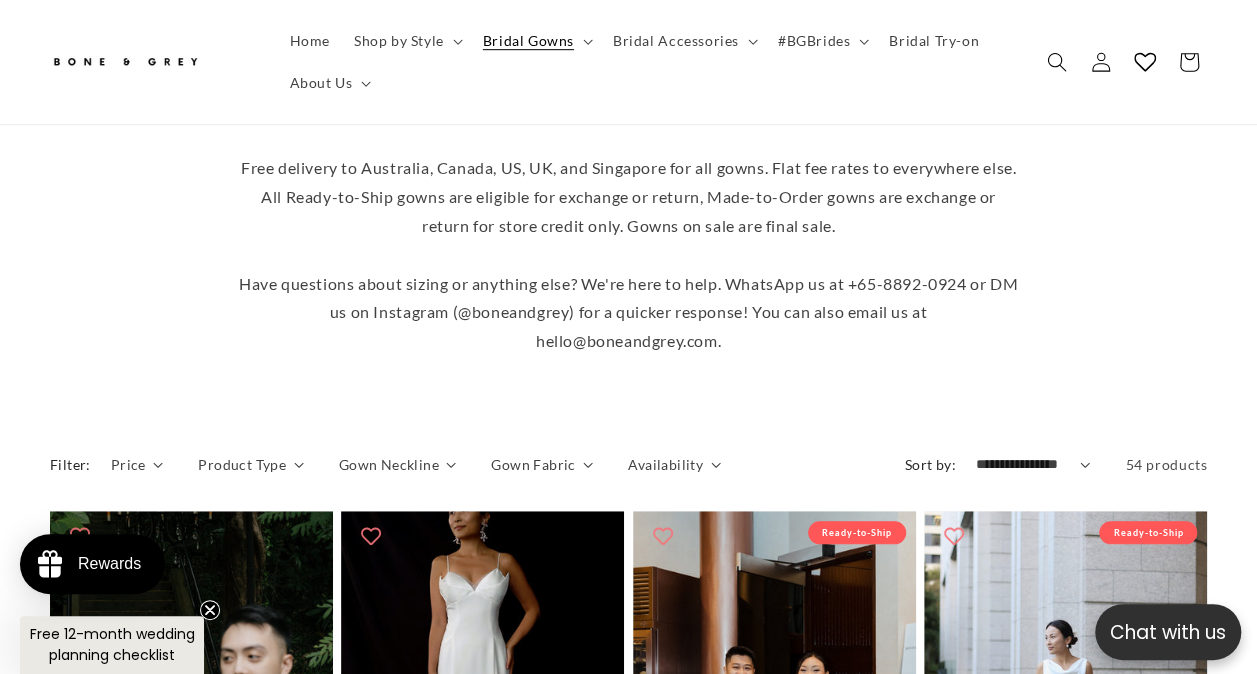 scroll, scrollTop: 900, scrollLeft: 0, axis: vertical 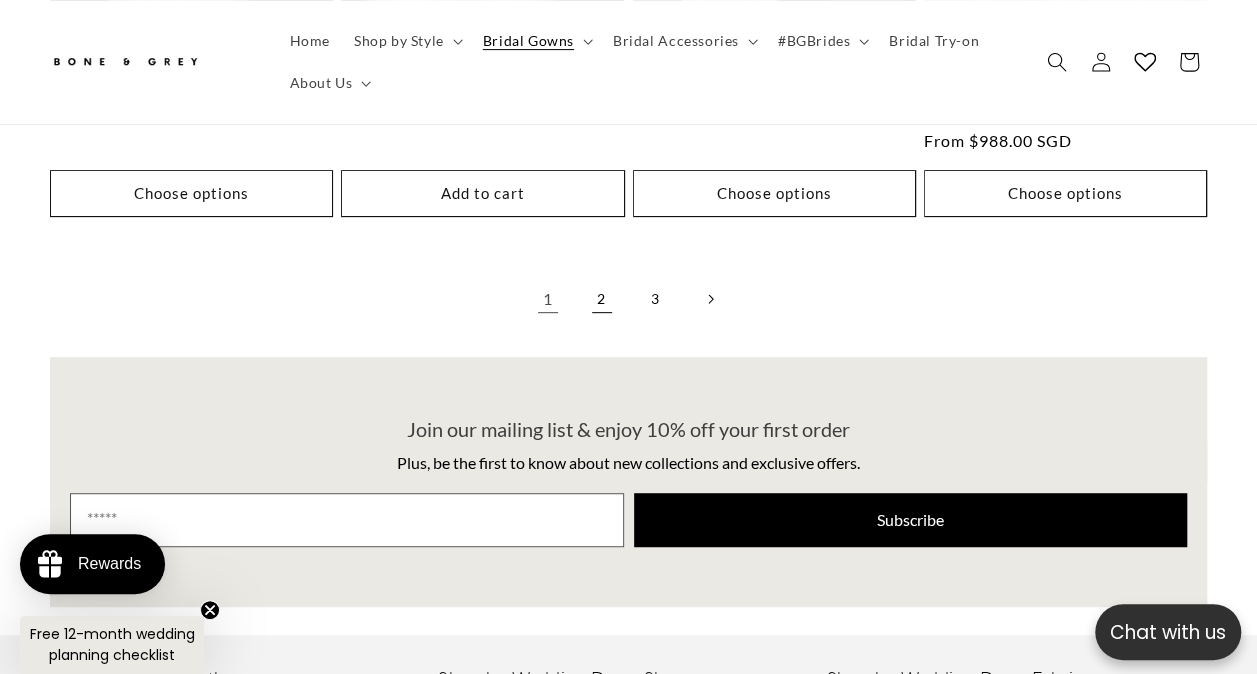 click on "2" at bounding box center [602, 299] 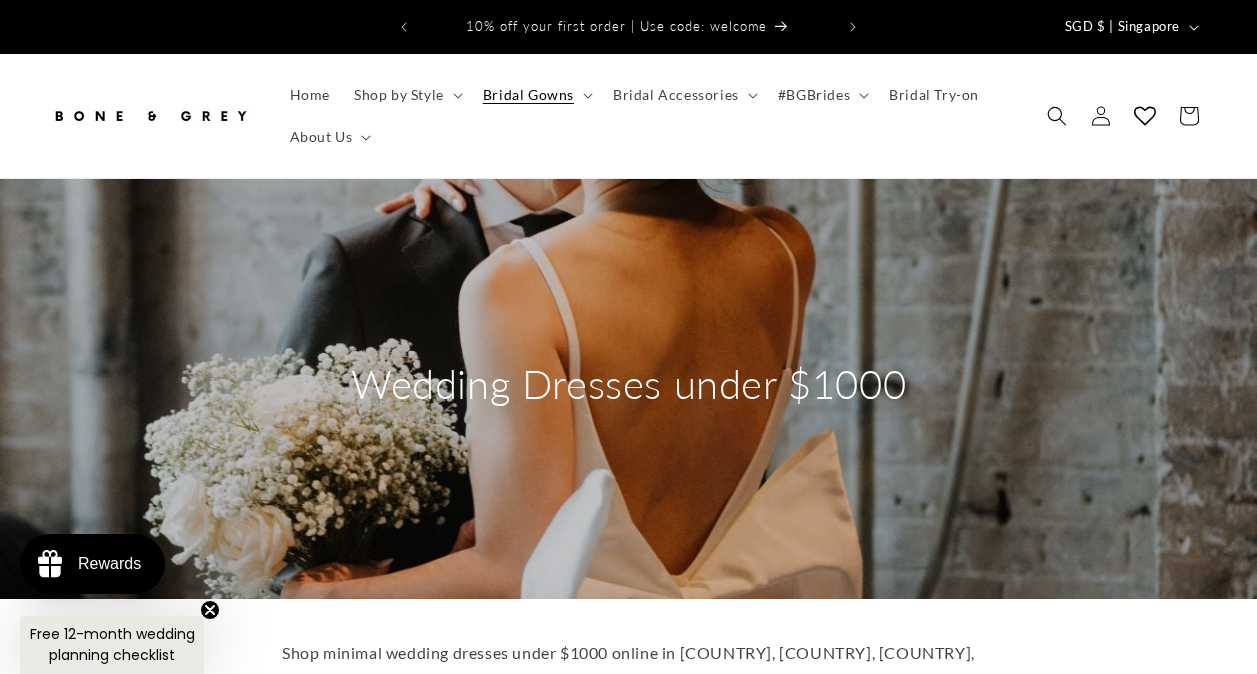 scroll, scrollTop: 0, scrollLeft: 0, axis: both 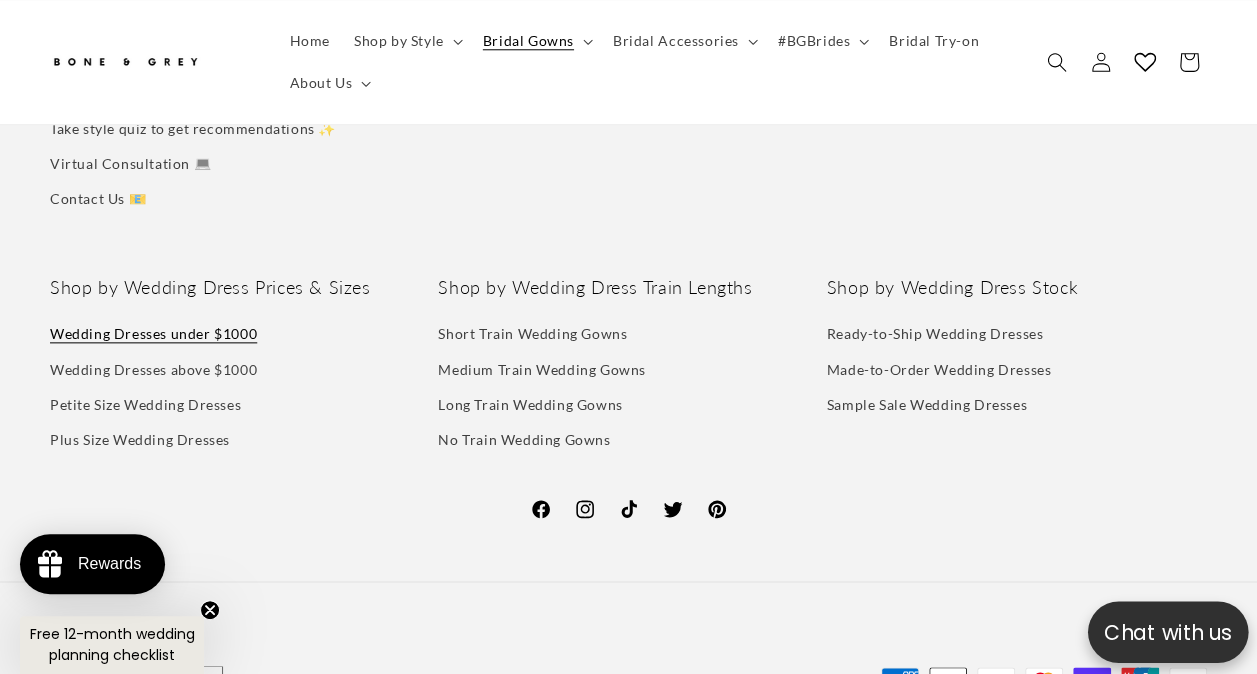 click on "Chat with us" at bounding box center (1168, 632) 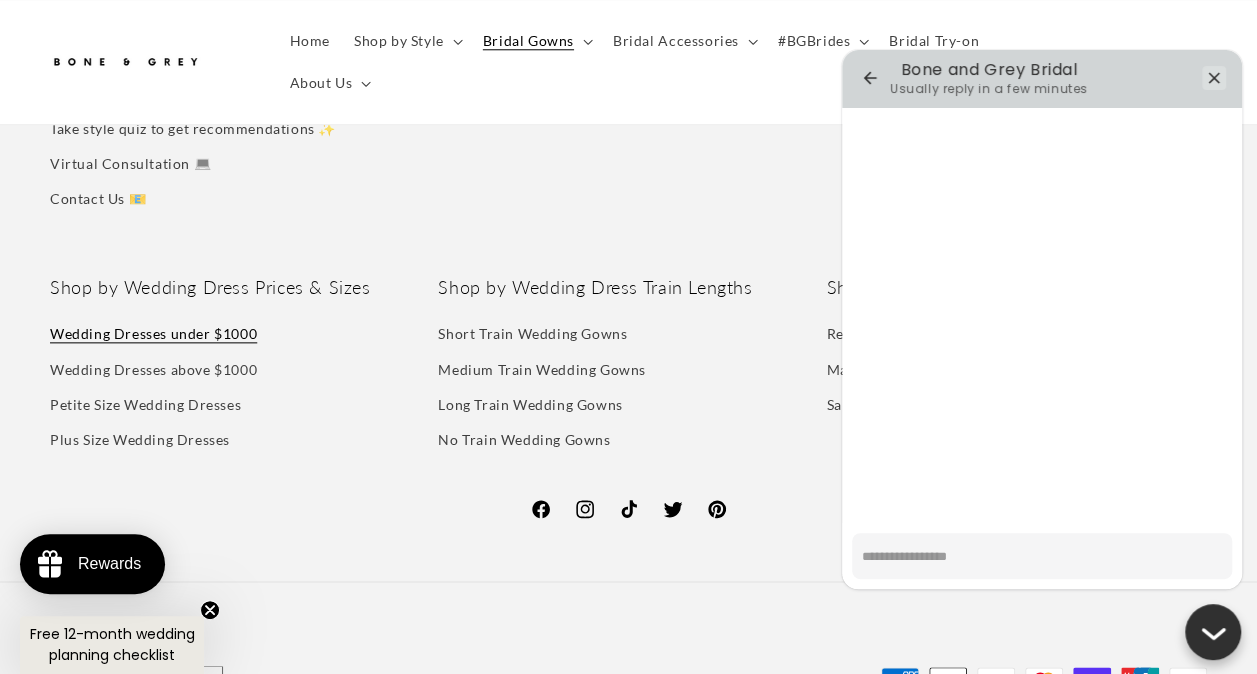 scroll, scrollTop: 0, scrollLeft: 0, axis: both 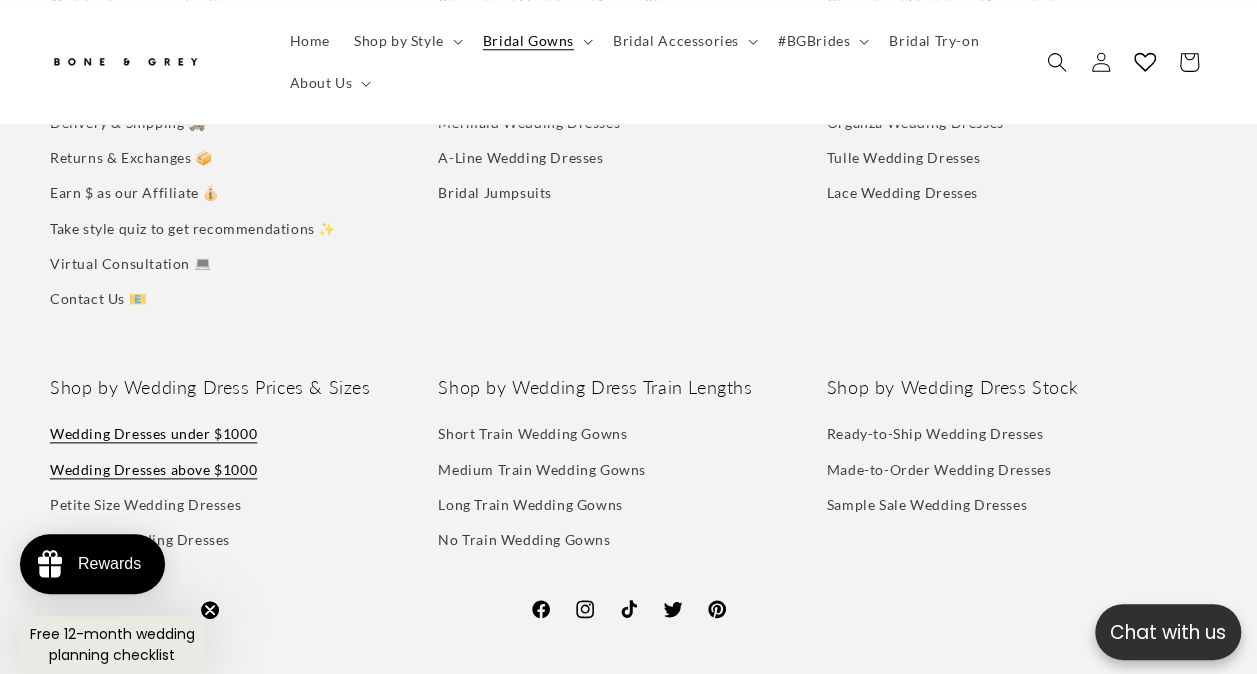 click on "Wedding Dresses above $1000" at bounding box center [153, 469] 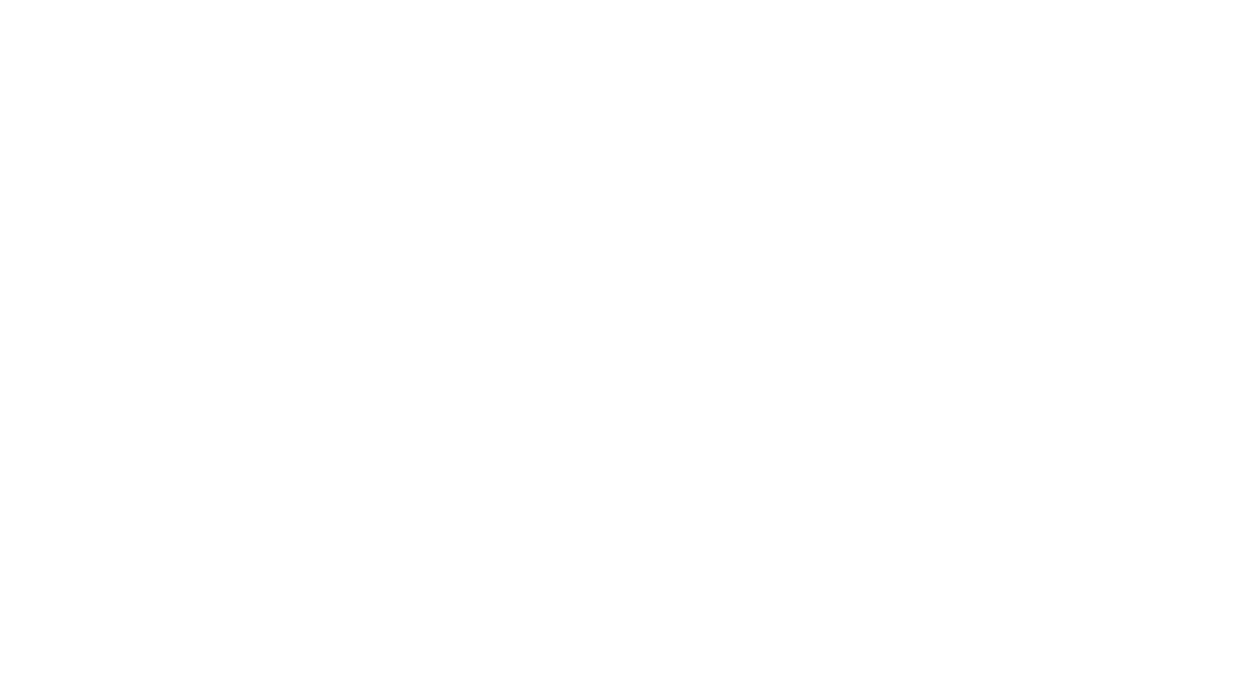 scroll, scrollTop: 0, scrollLeft: 0, axis: both 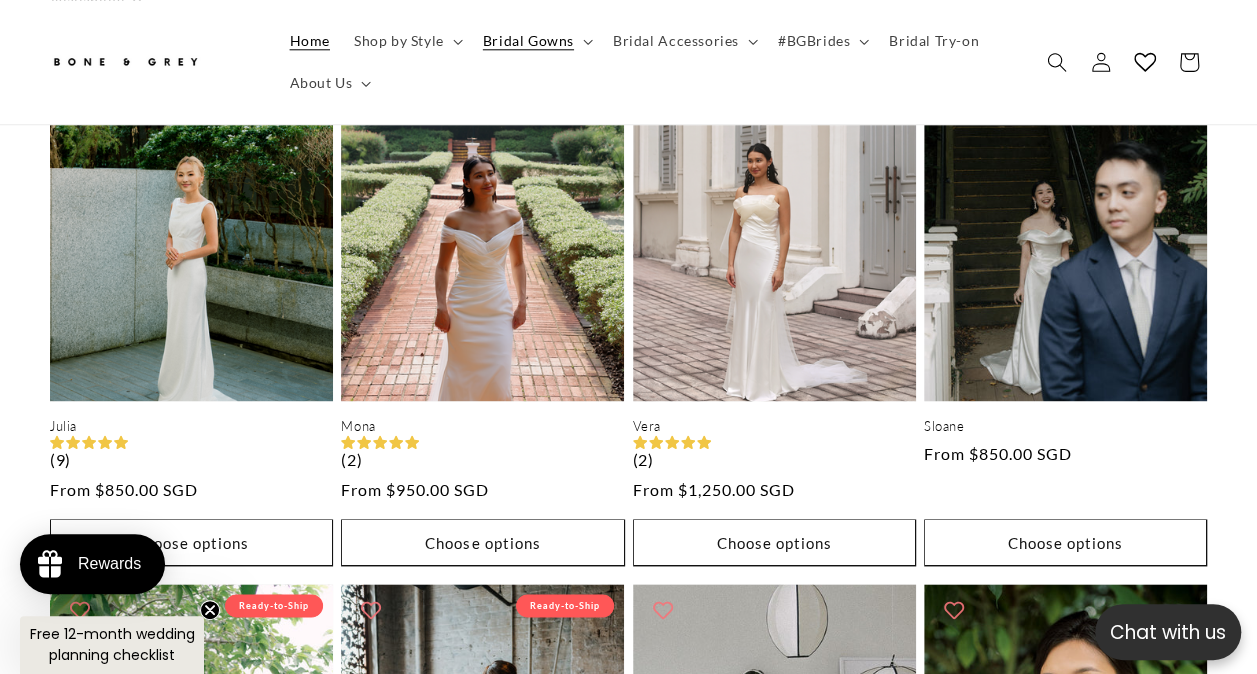 click on "Home" at bounding box center (310, 41) 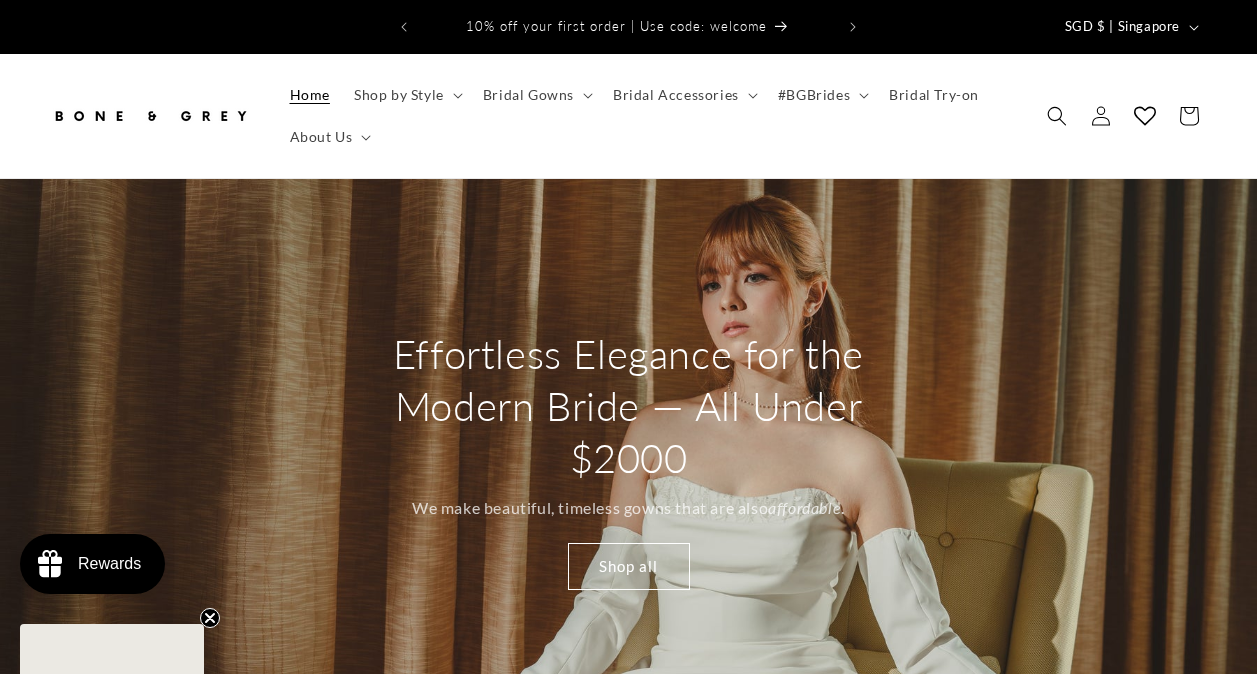scroll, scrollTop: 0, scrollLeft: 0, axis: both 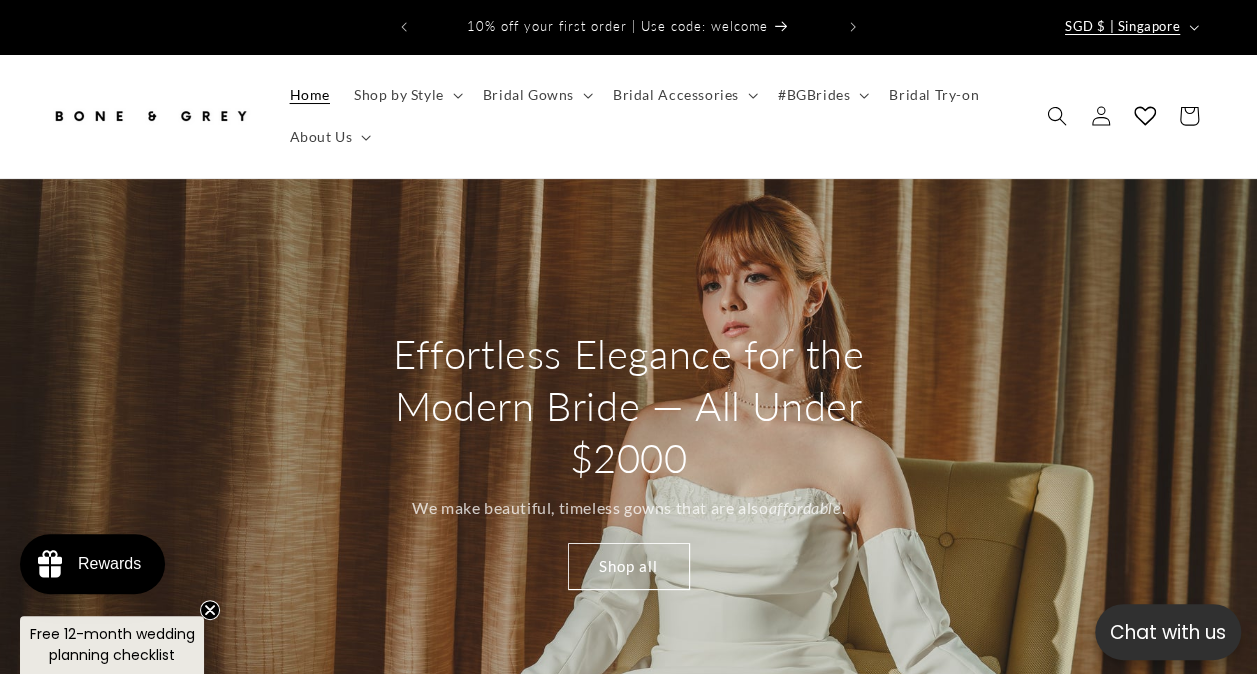 click on "SGD
$ | Singapore" at bounding box center (1130, 27) 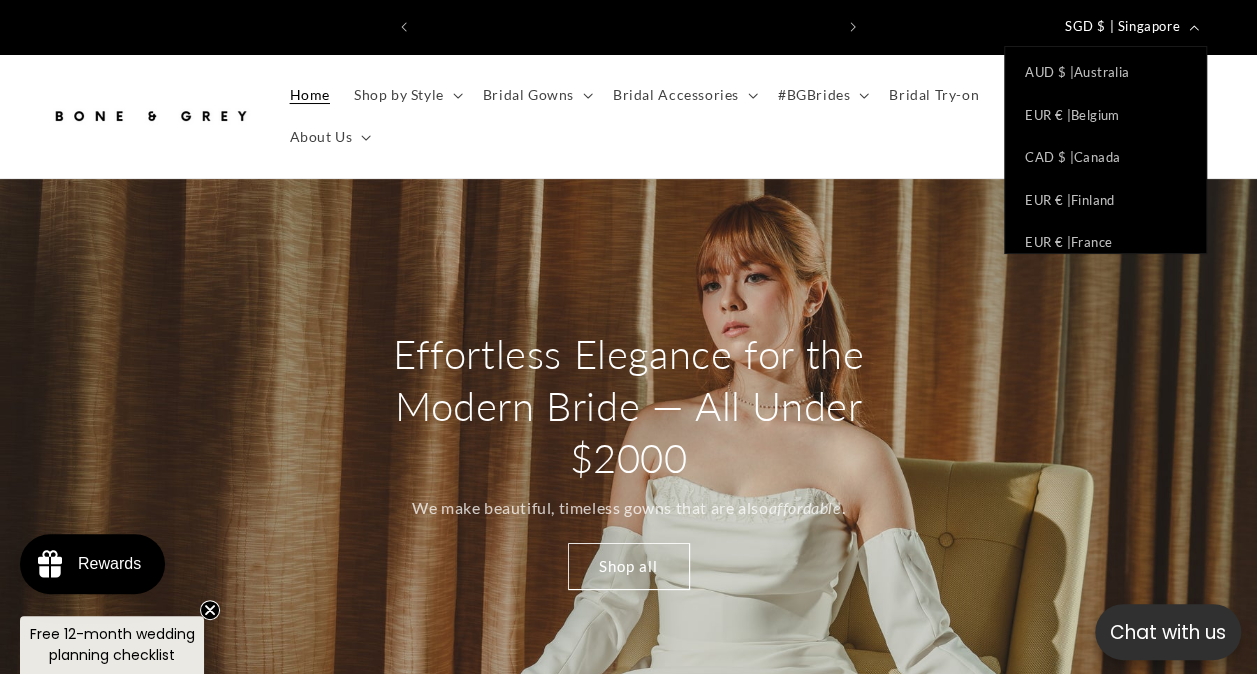 scroll, scrollTop: 0, scrollLeft: 412, axis: horizontal 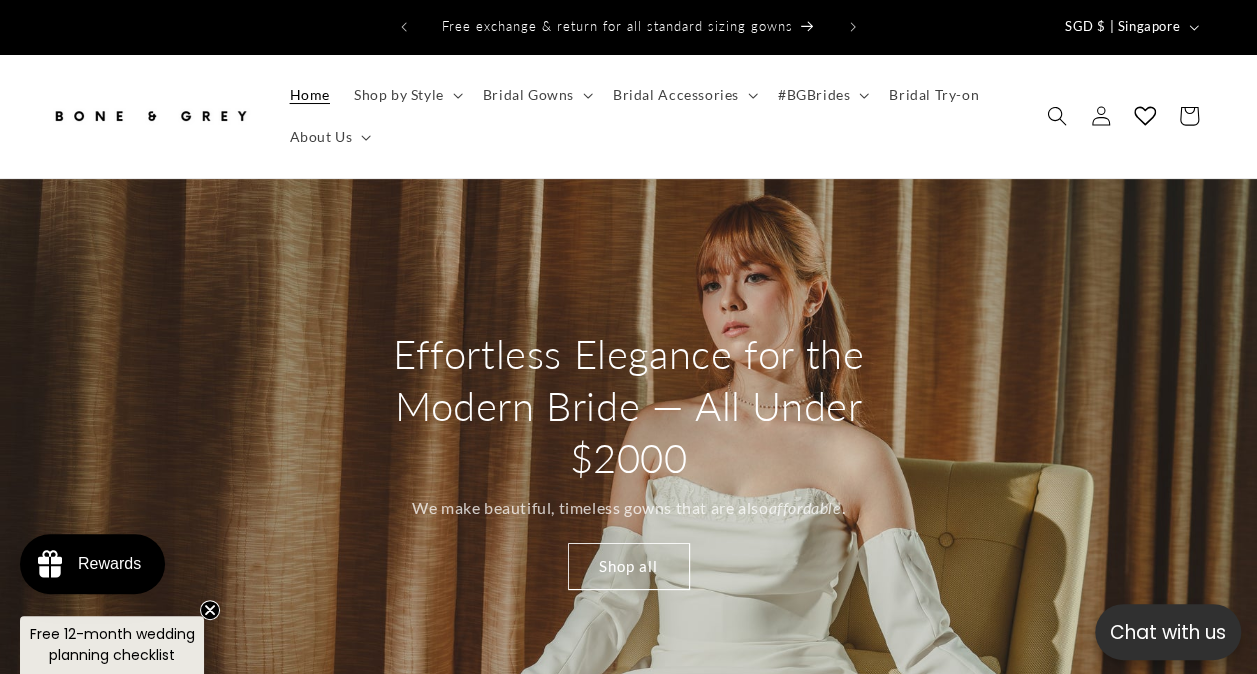 click on "Country/region
SGD
$ | [COUNTRY]
AUD
$ |
[COUNTRY]
EUR
€ |
[COUNTRY]
CAD
$ |
[COUNTRY]
EUR
€ |
[COUNTRY]
EUR
€ |
[COUNTRY]
EUR
€ |
[COUNTRY]
HKD
$ |
[COUNTRY] SAR
INR
₹ |
[COUNTRY]
IDR
Rp |
[COUNTRY]
EUR
€ |
[COUNTRY]" at bounding box center (1033, 27) 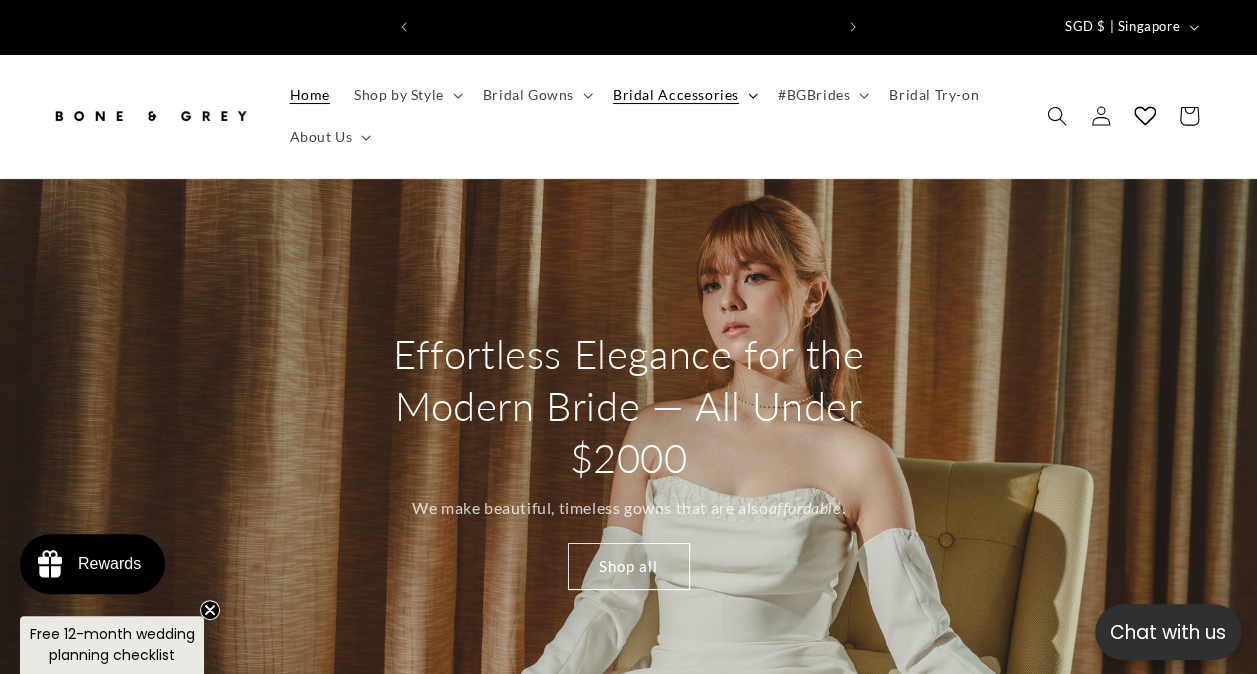 scroll, scrollTop: 0, scrollLeft: 825, axis: horizontal 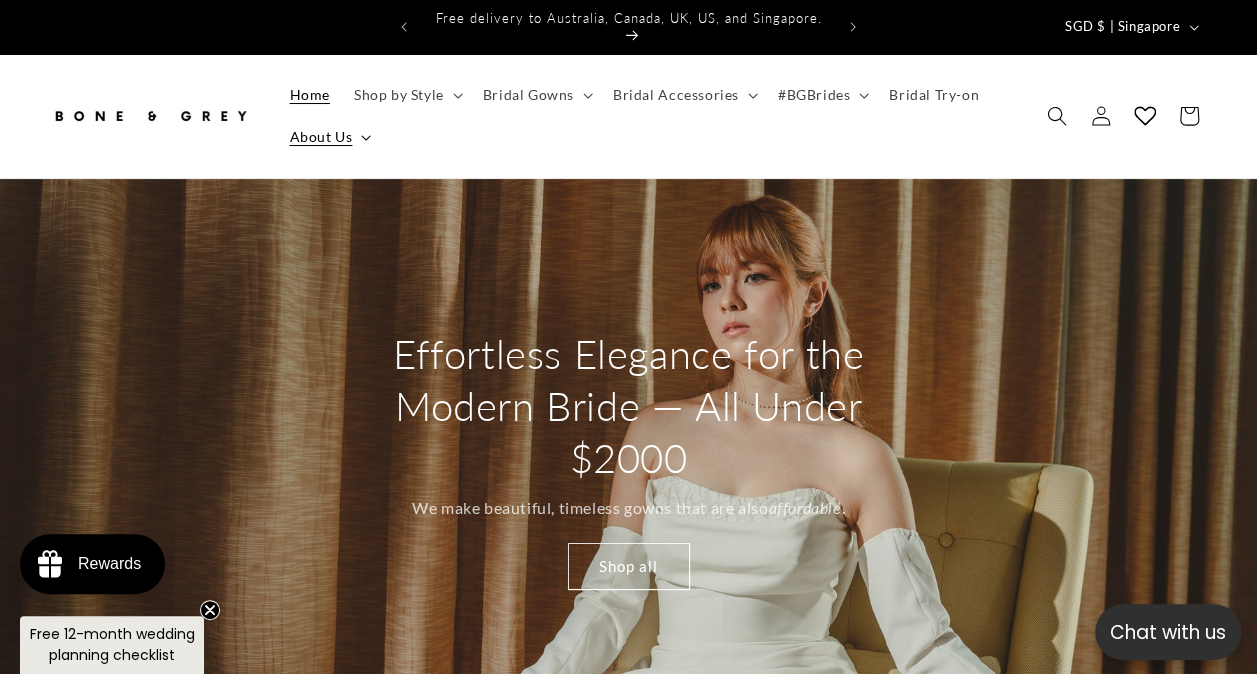 click at bounding box center [366, 138] 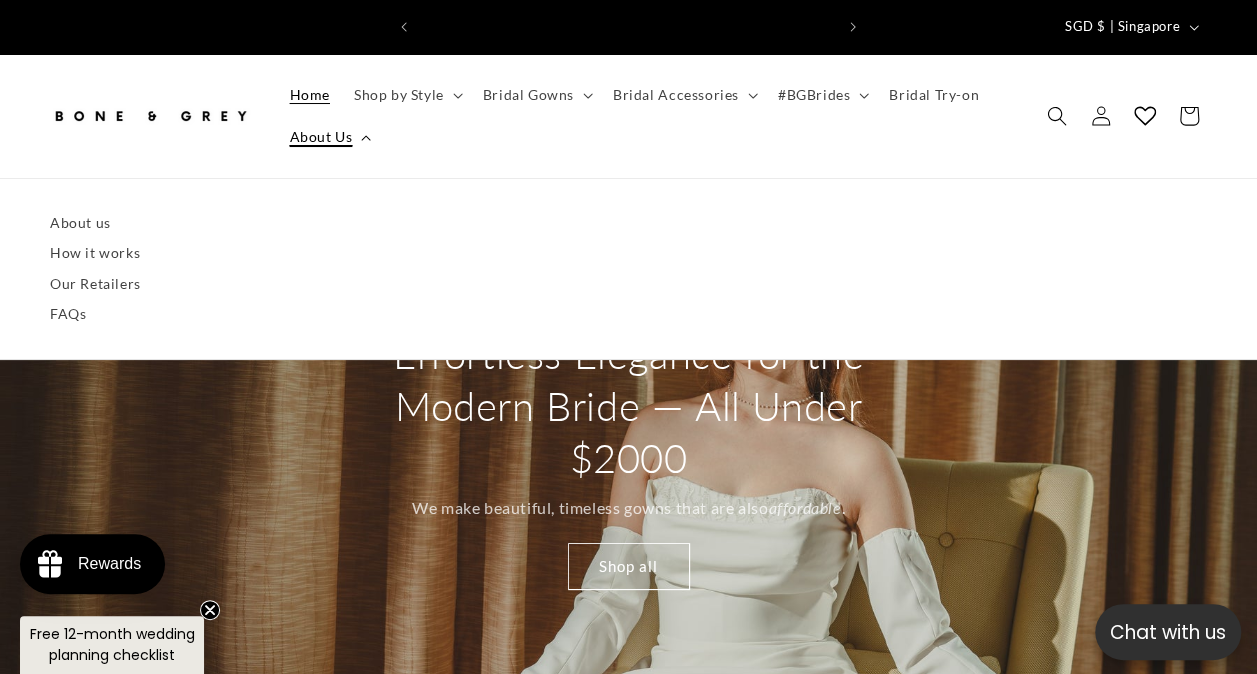 scroll, scrollTop: 0, scrollLeft: 0, axis: both 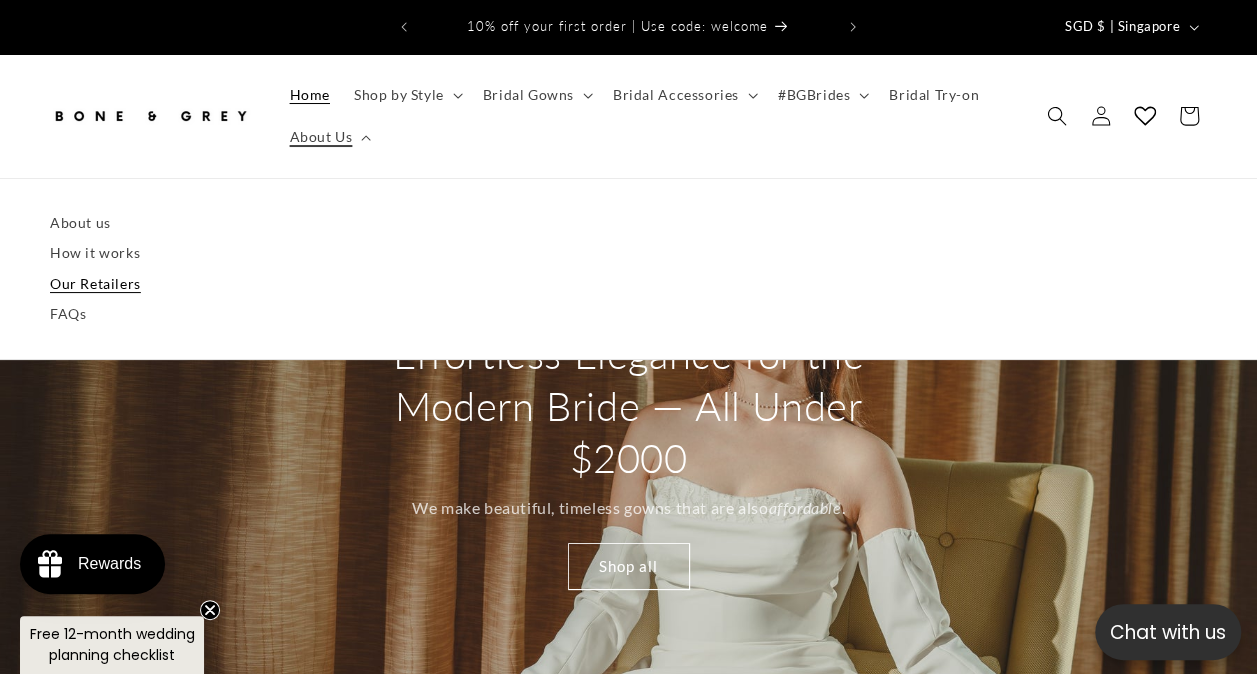 click on "Our Retailers" at bounding box center (628, 284) 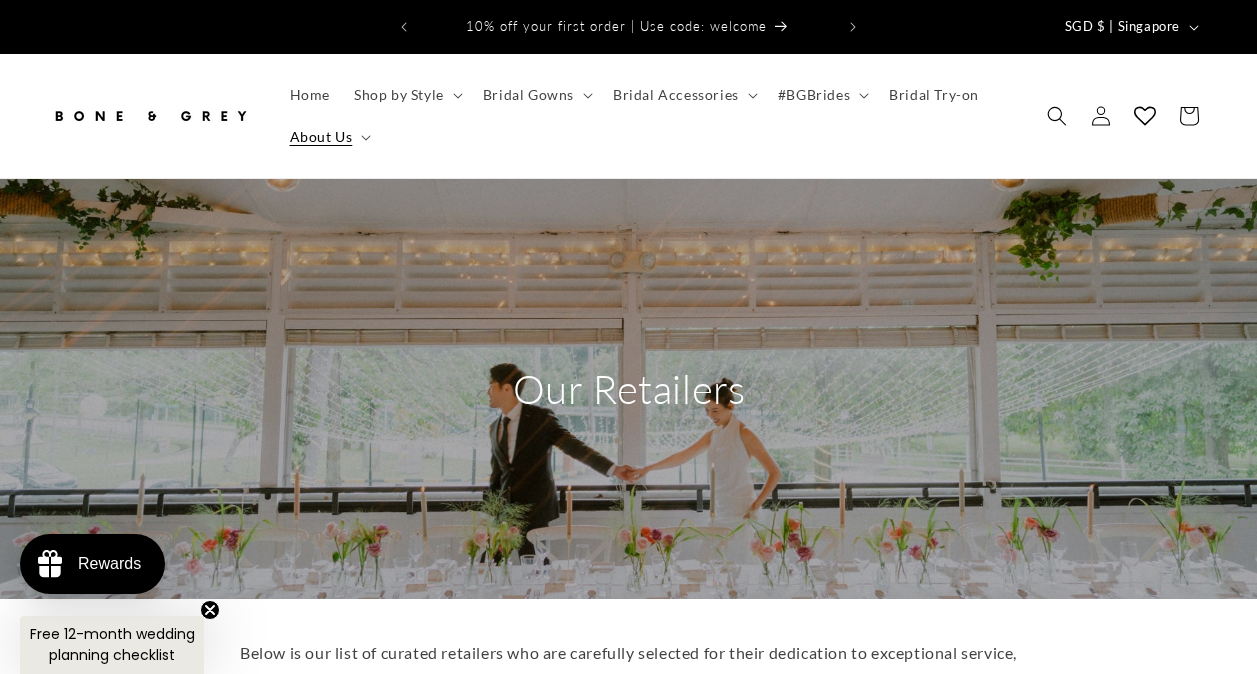 scroll, scrollTop: 0, scrollLeft: 0, axis: both 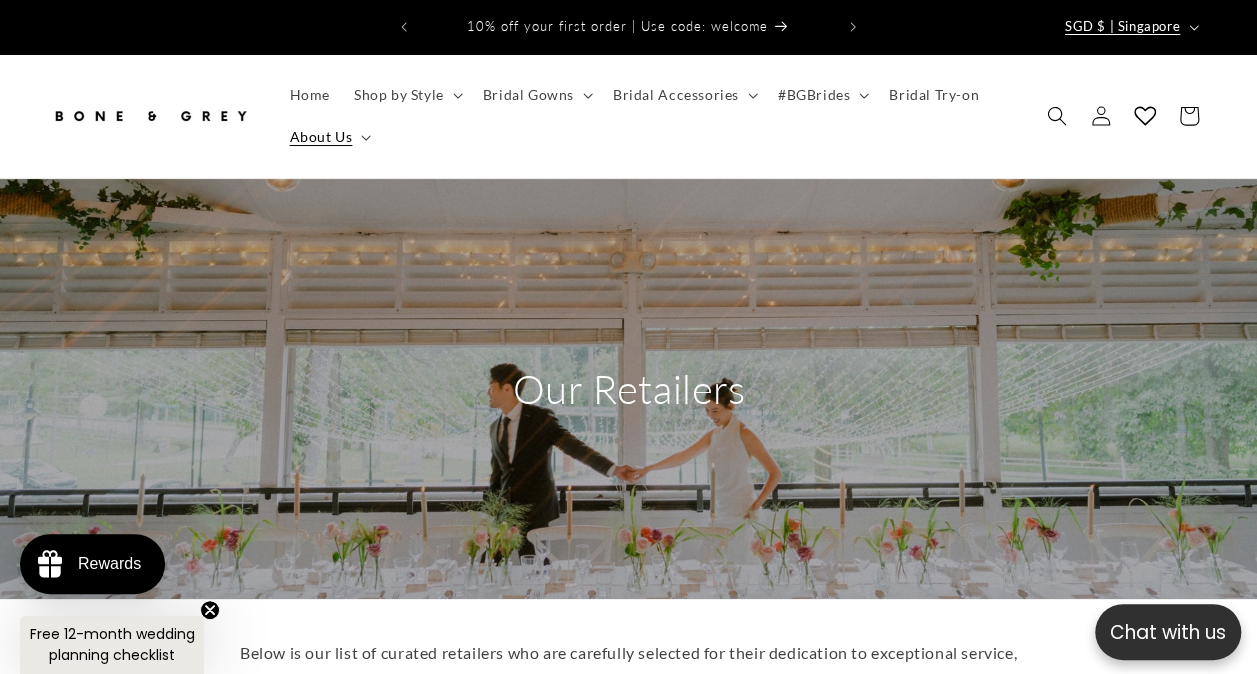 click on "SGD
$ | Singapore" at bounding box center (1130, 27) 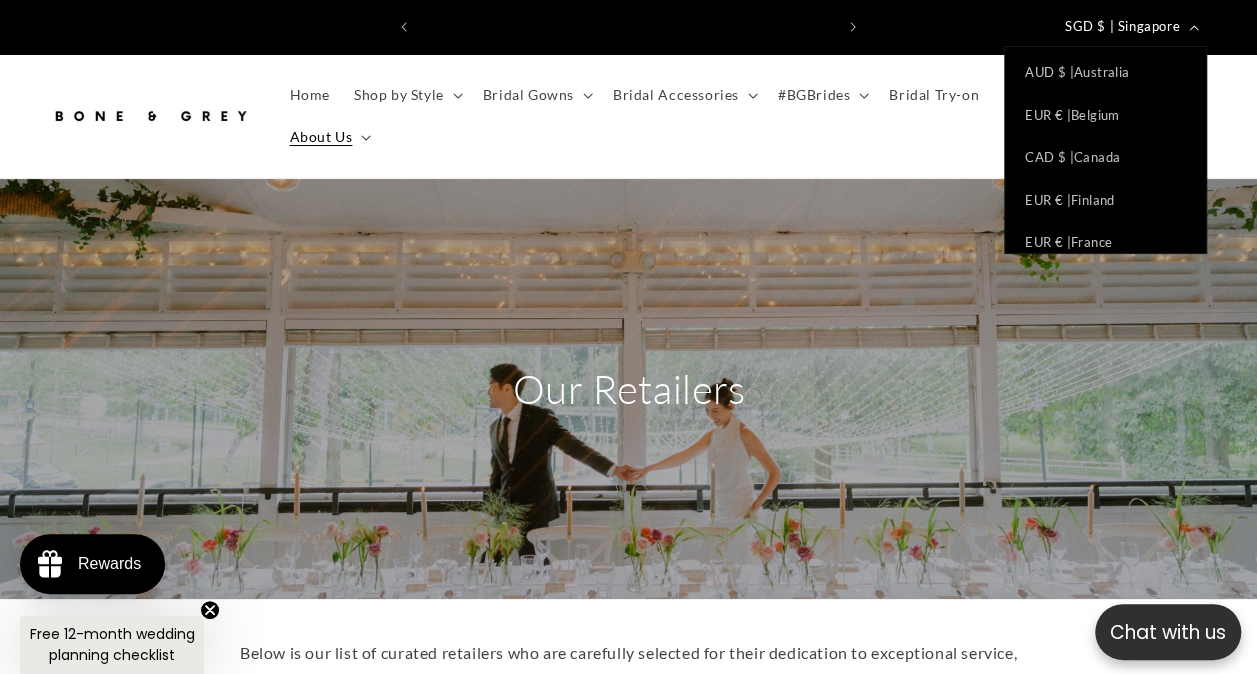 click on "Country/region
SGD
$ | [COUNTRY]
AUD
$ |
[COUNTRY]
EUR
€ |
[COUNTRY]
CAD
$ |
[COUNTRY]
EUR
€ |
[COUNTRY]
EUR
€ |
[COUNTRY]
EUR
€ |
[COUNTRY]
HKD
$ |
[COUNTRY] SAR
INR
₹ |
[COUNTRY]
IDR
Rp |
[COUNTRY]
EUR
€ |
[COUNTRY]" at bounding box center (1033, 27) 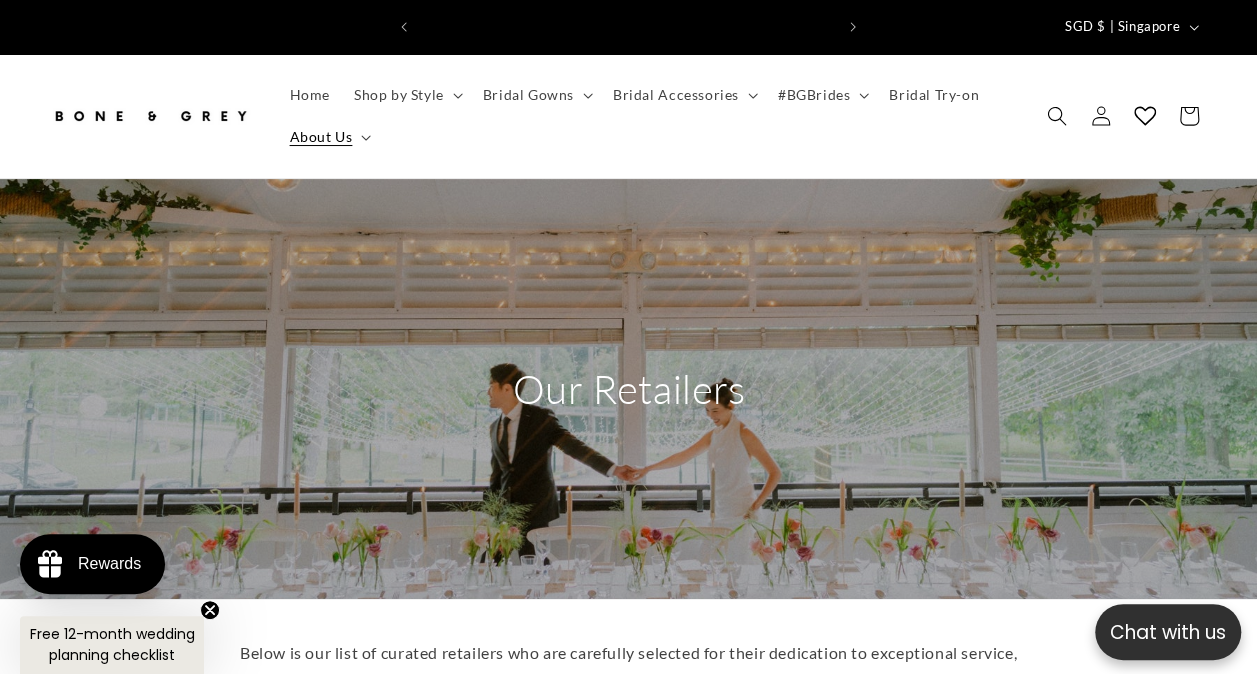 scroll, scrollTop: 0, scrollLeft: 412, axis: horizontal 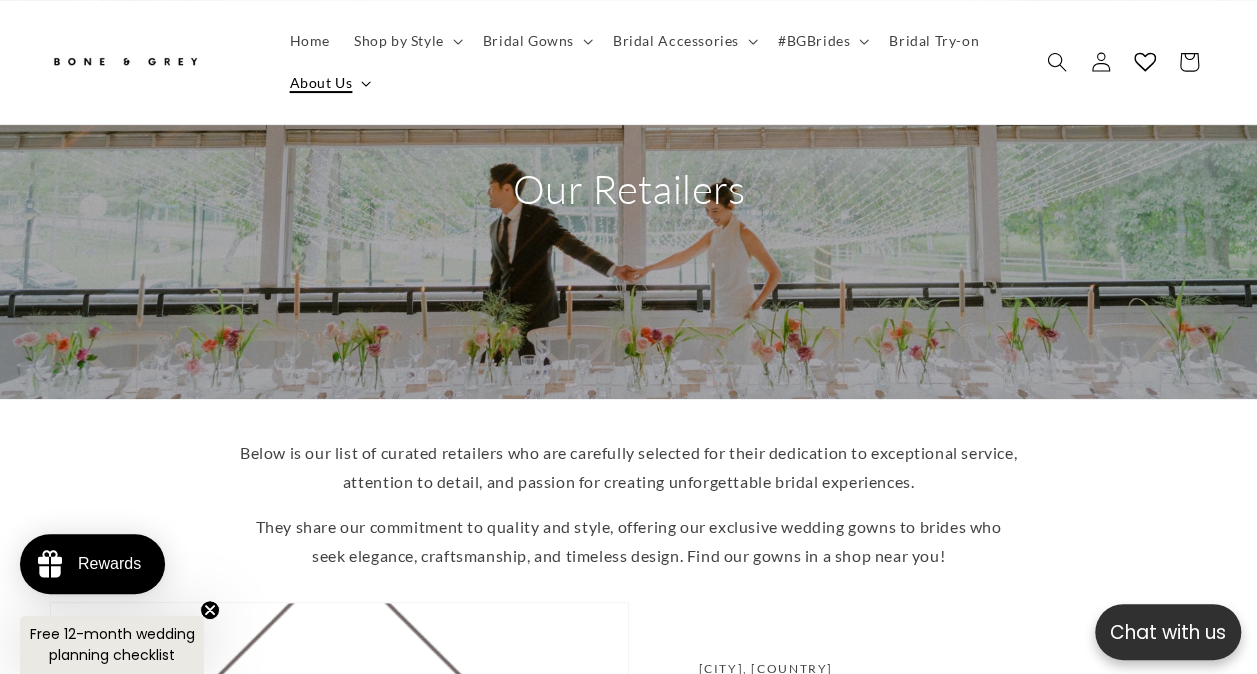 click on "About Us" at bounding box center [321, 83] 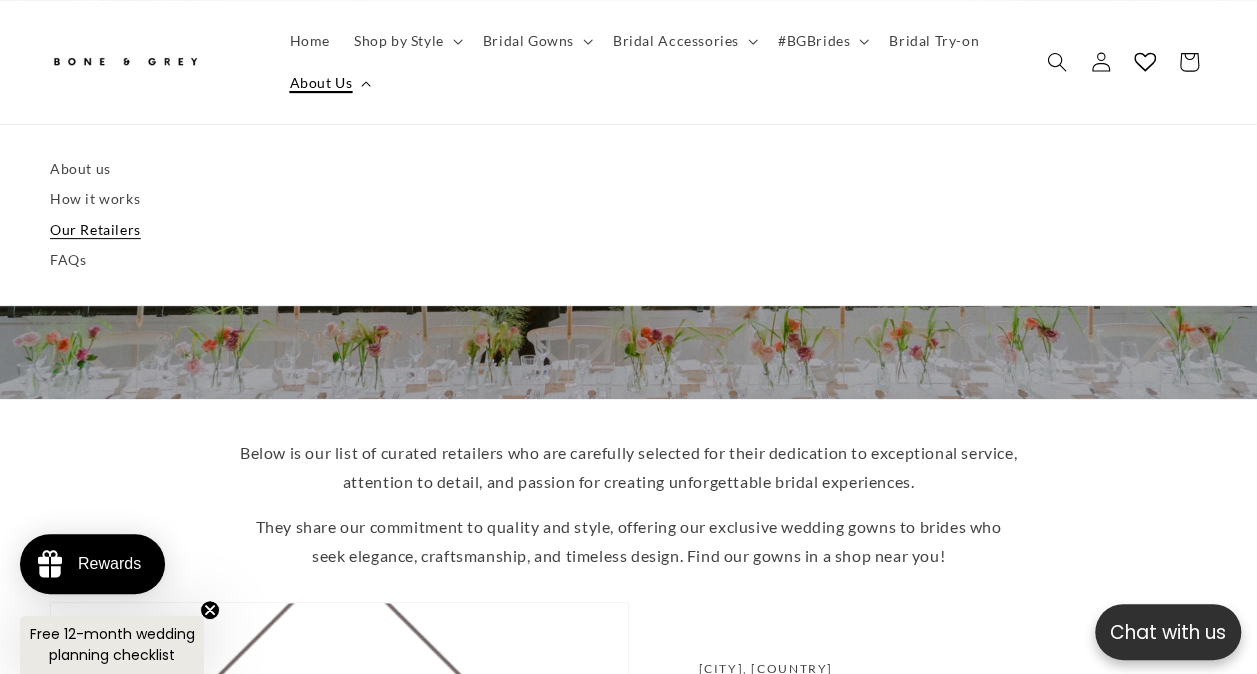 scroll, scrollTop: 0, scrollLeft: 825, axis: horizontal 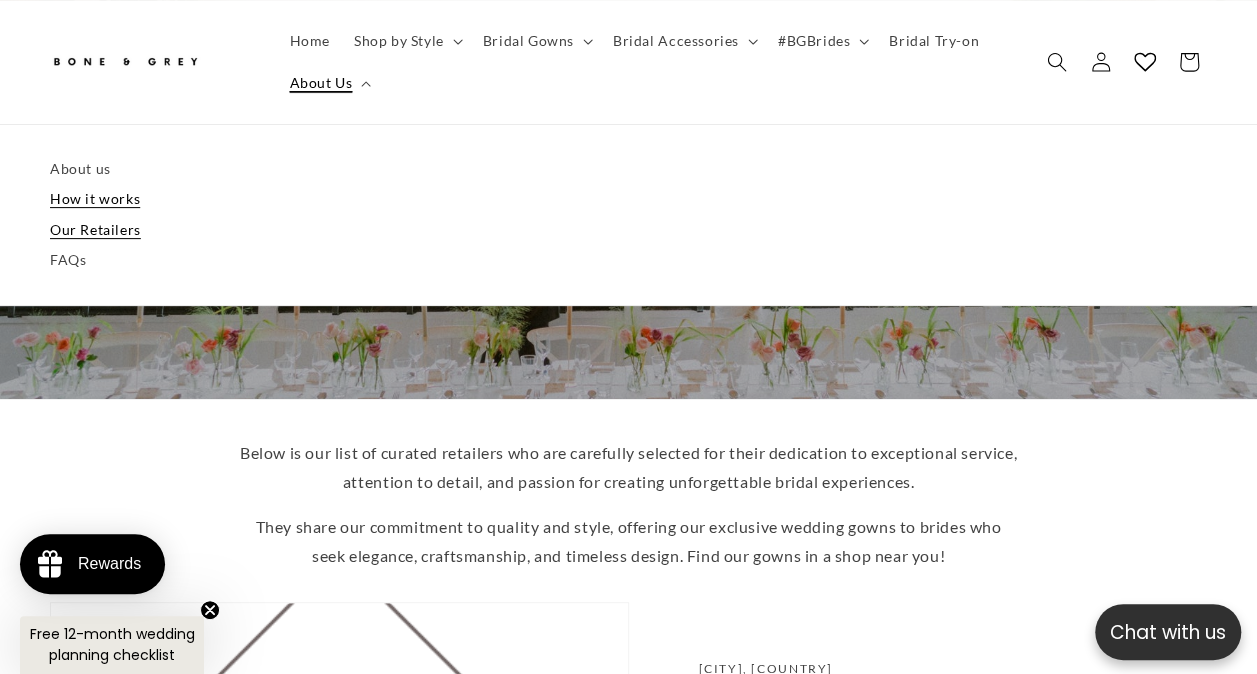 click on "How it works" at bounding box center [628, 200] 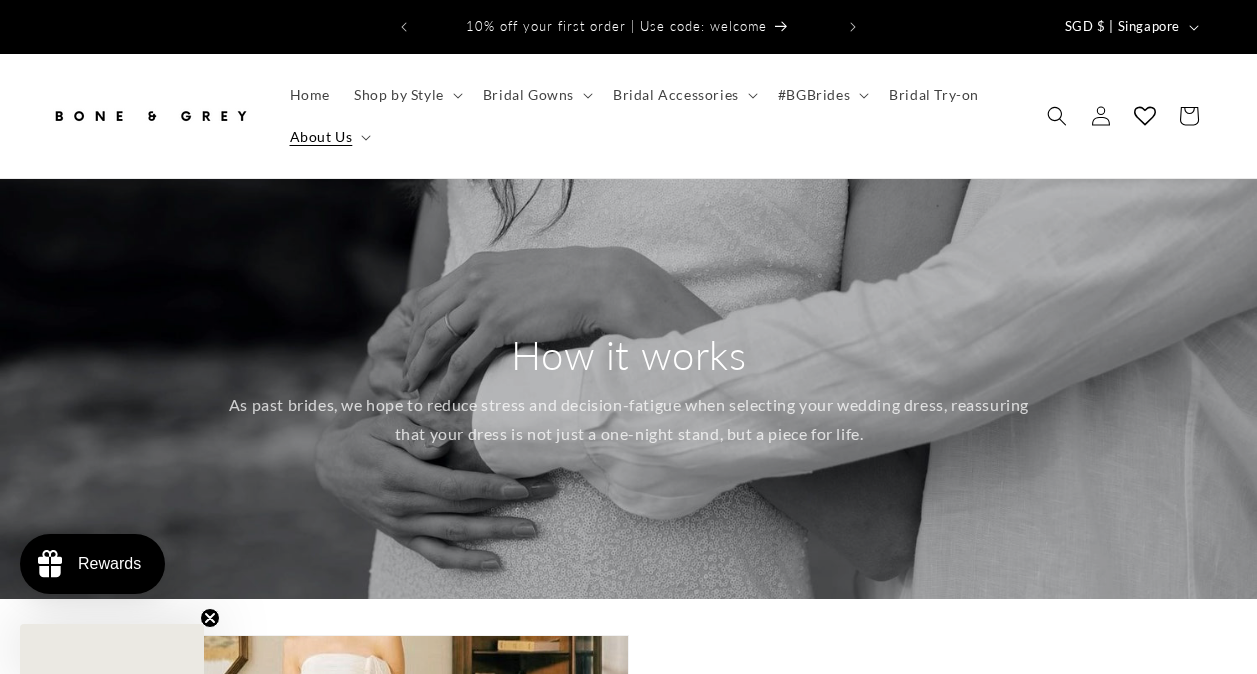 scroll, scrollTop: 0, scrollLeft: 0, axis: both 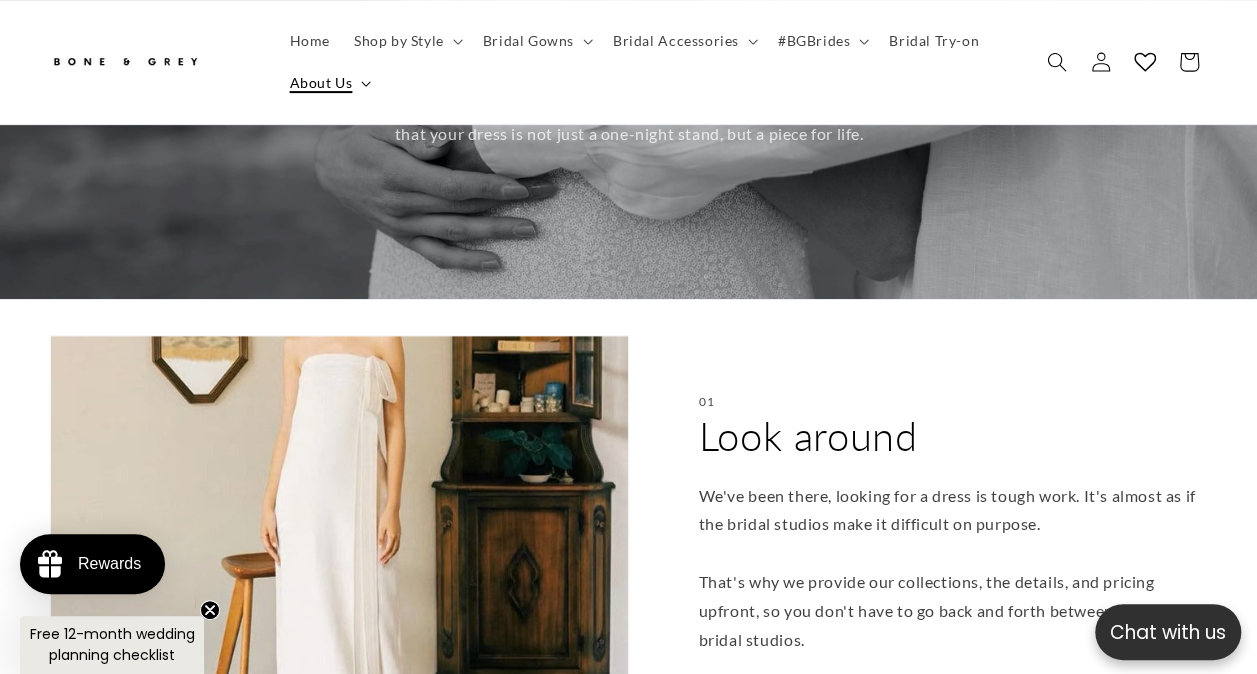 click on "About Us" at bounding box center (321, 83) 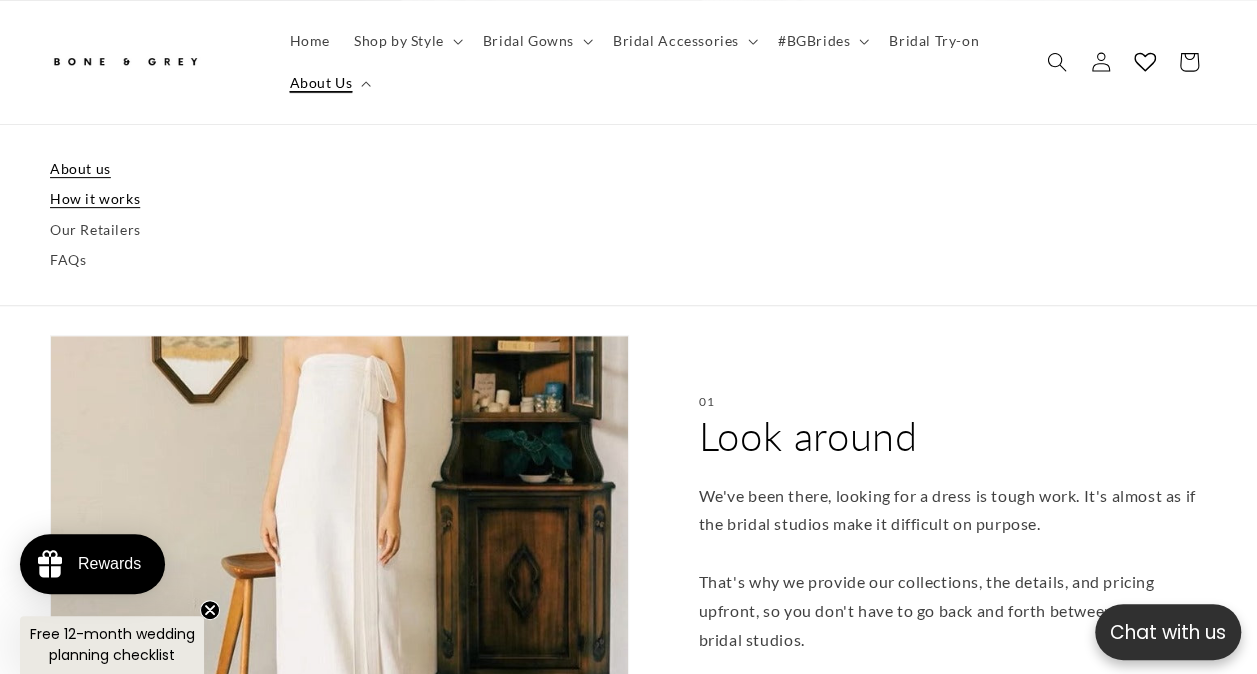 scroll, scrollTop: 0, scrollLeft: 0, axis: both 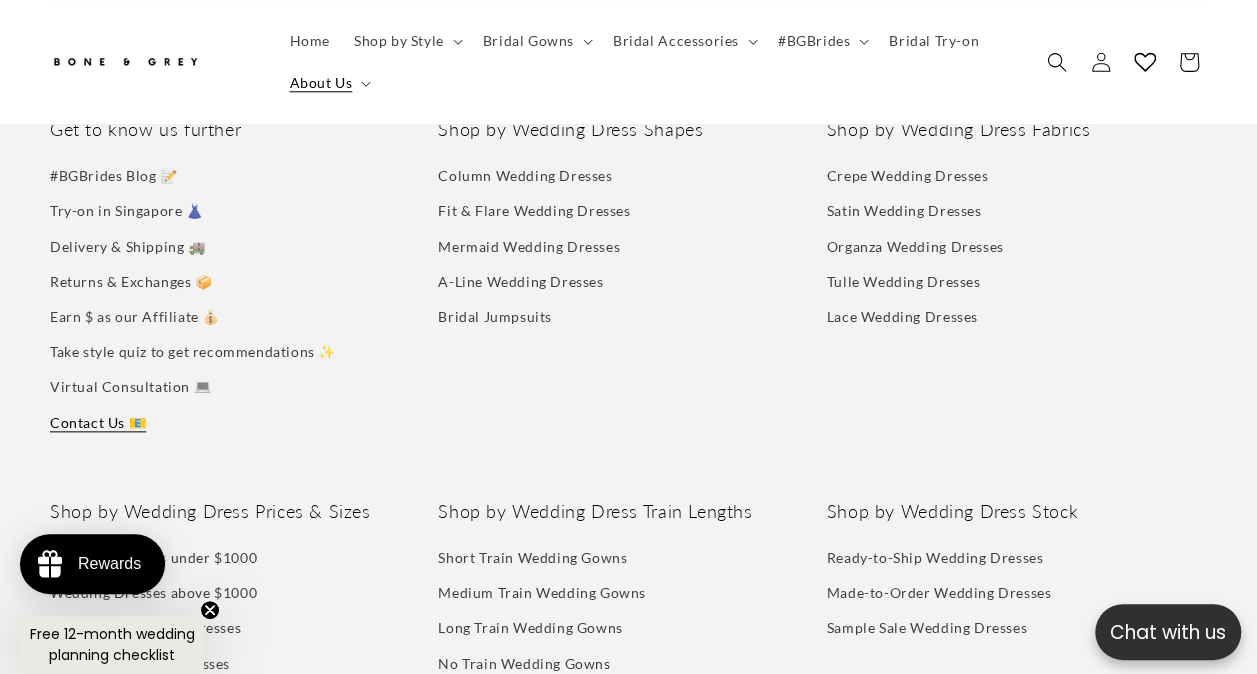 click on "Contact Us 📧" at bounding box center [98, 422] 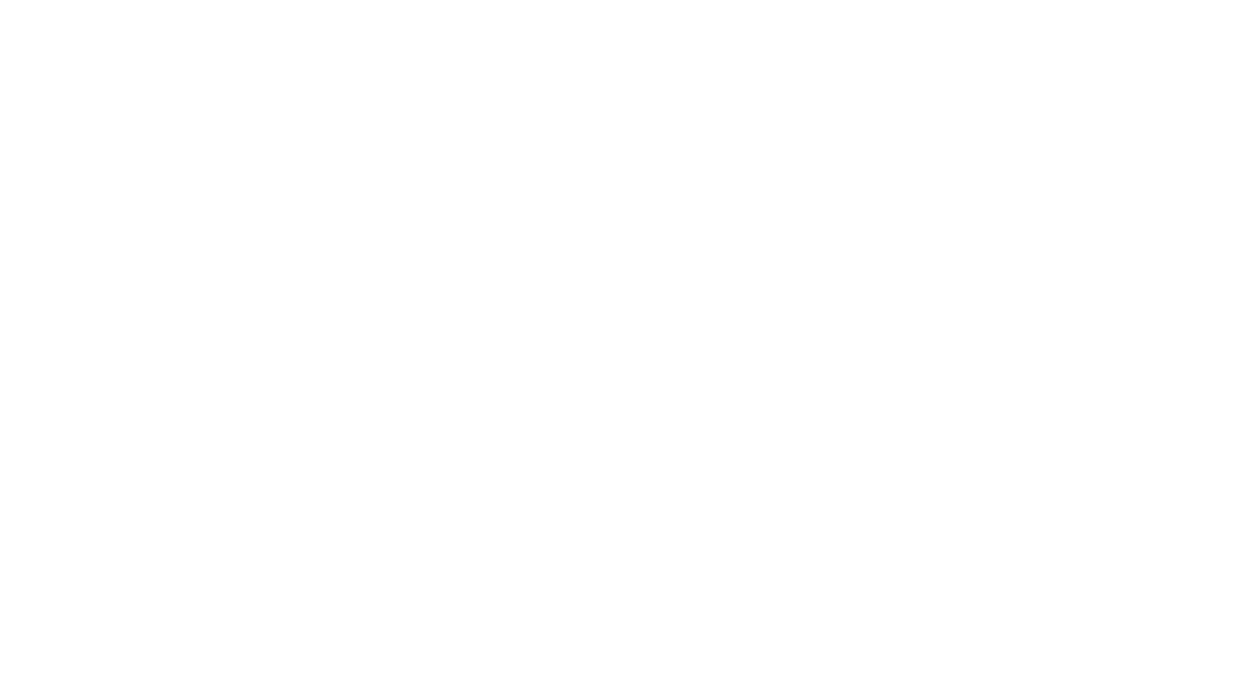 scroll, scrollTop: 0, scrollLeft: 0, axis: both 